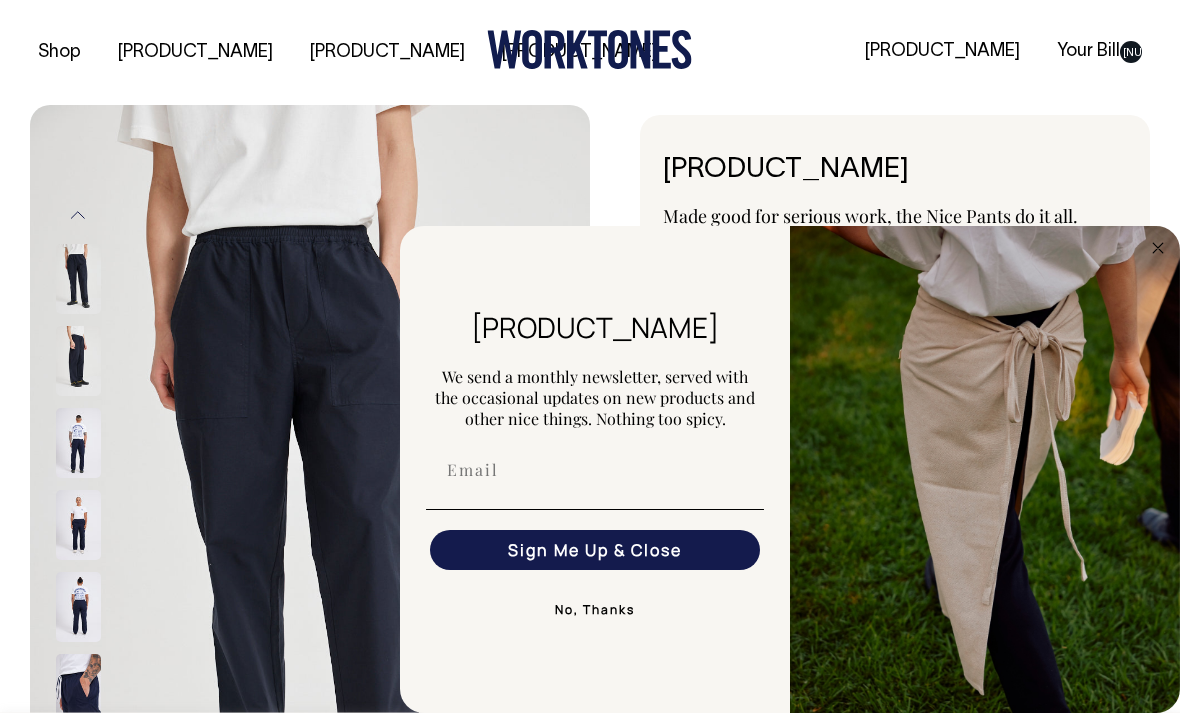 scroll, scrollTop: 0, scrollLeft: 0, axis: both 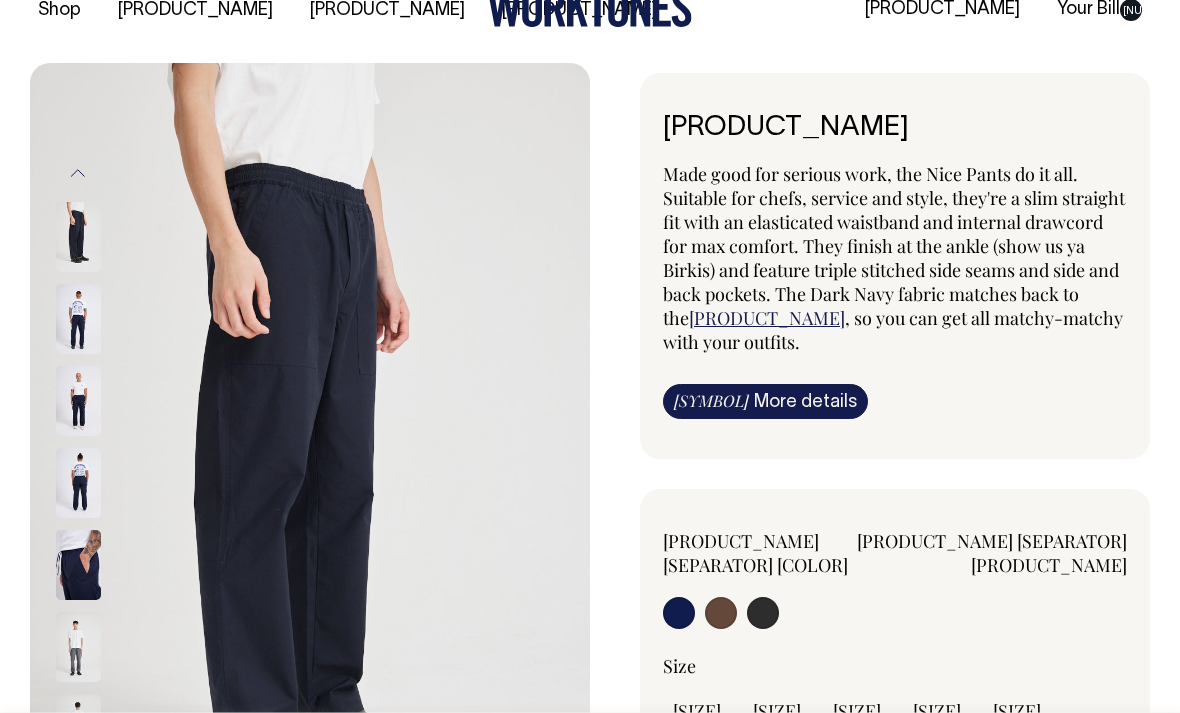 click at bounding box center [78, 319] 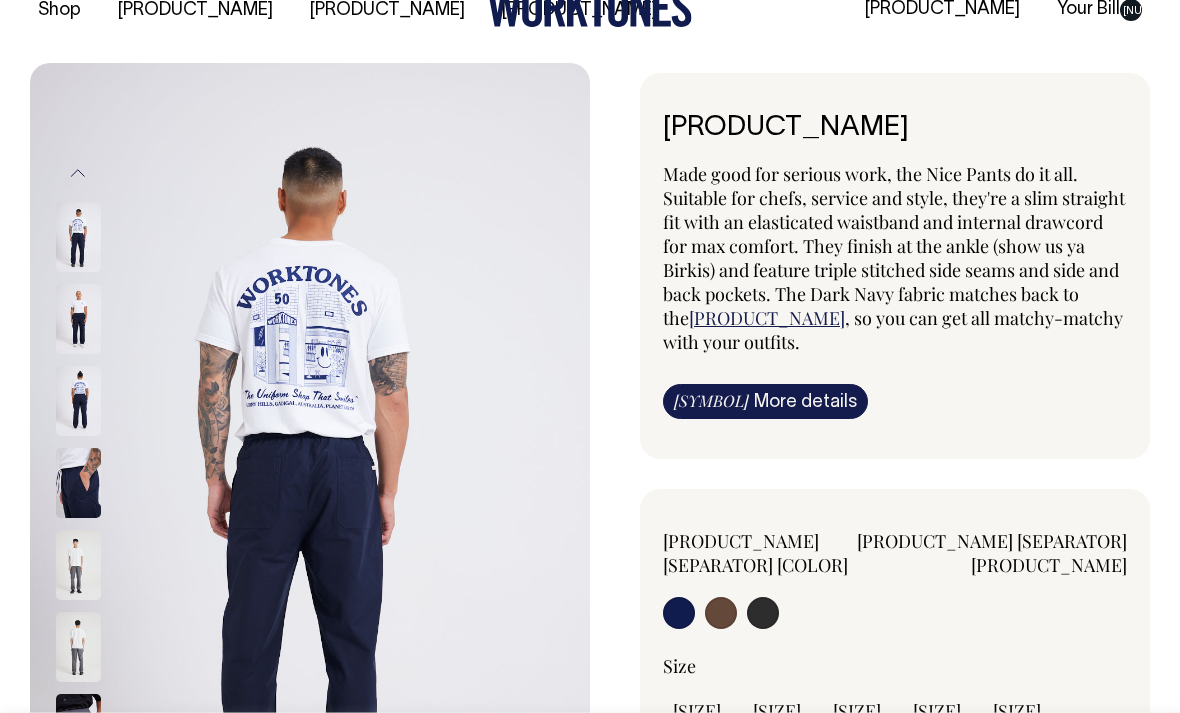 click at bounding box center (78, 401) 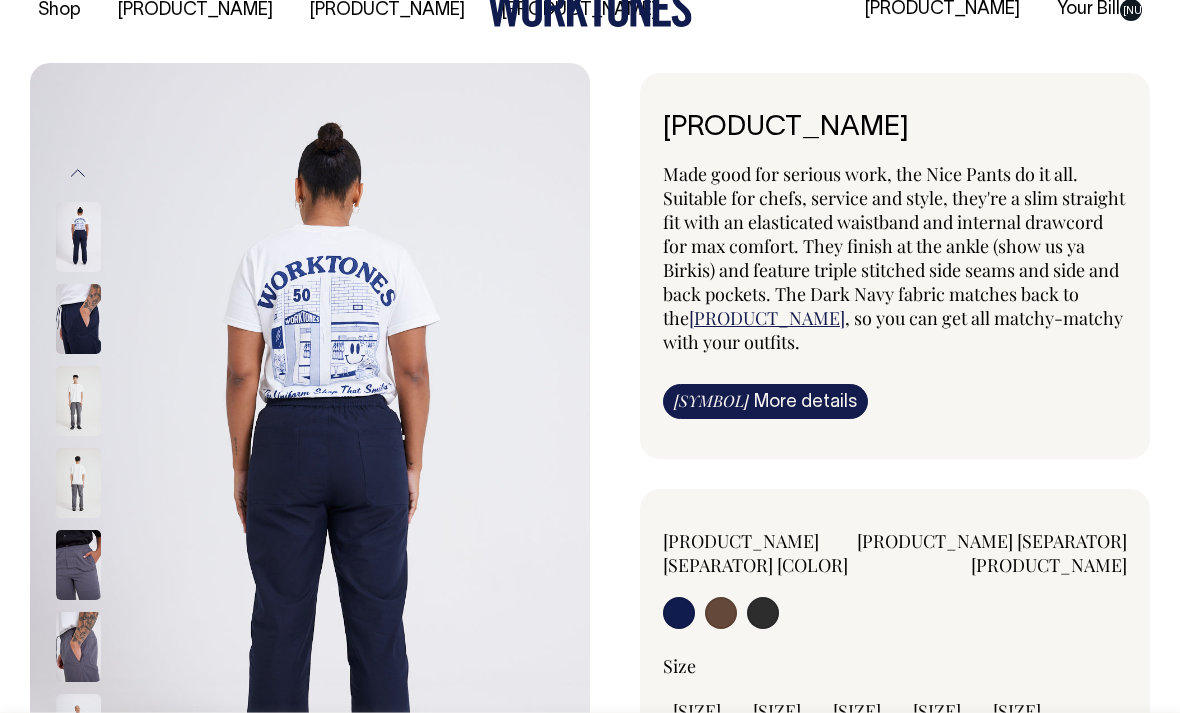 click at bounding box center (78, 483) 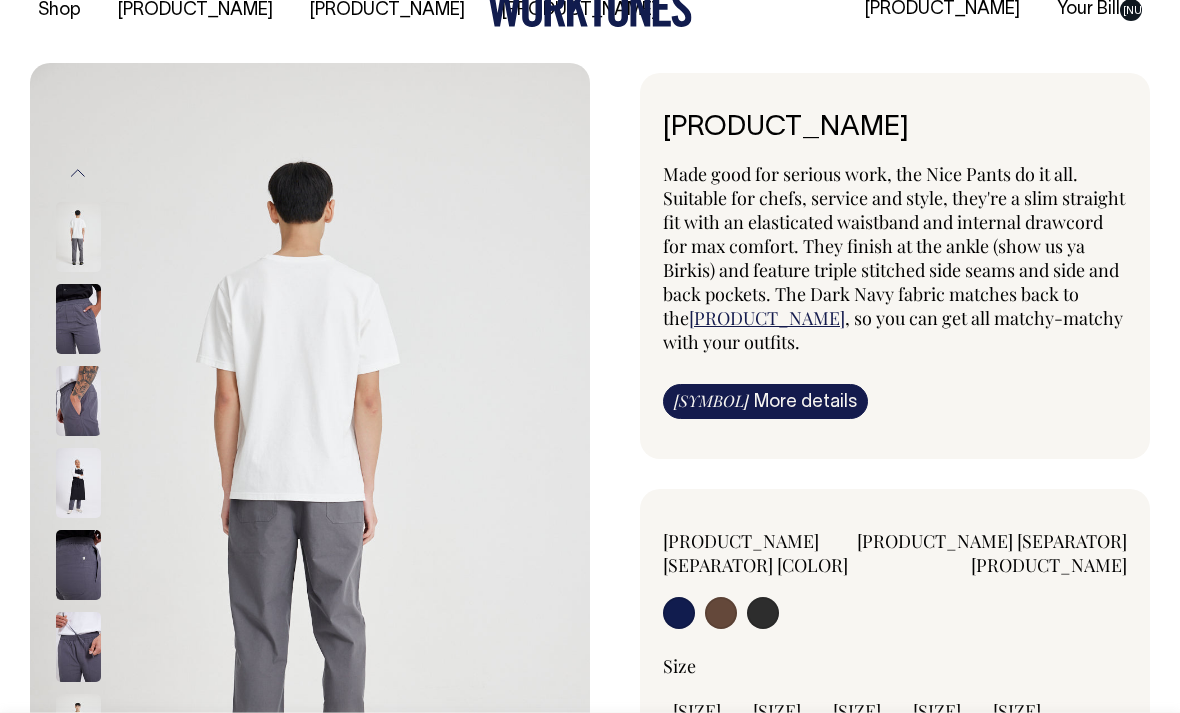 click at bounding box center (78, 565) 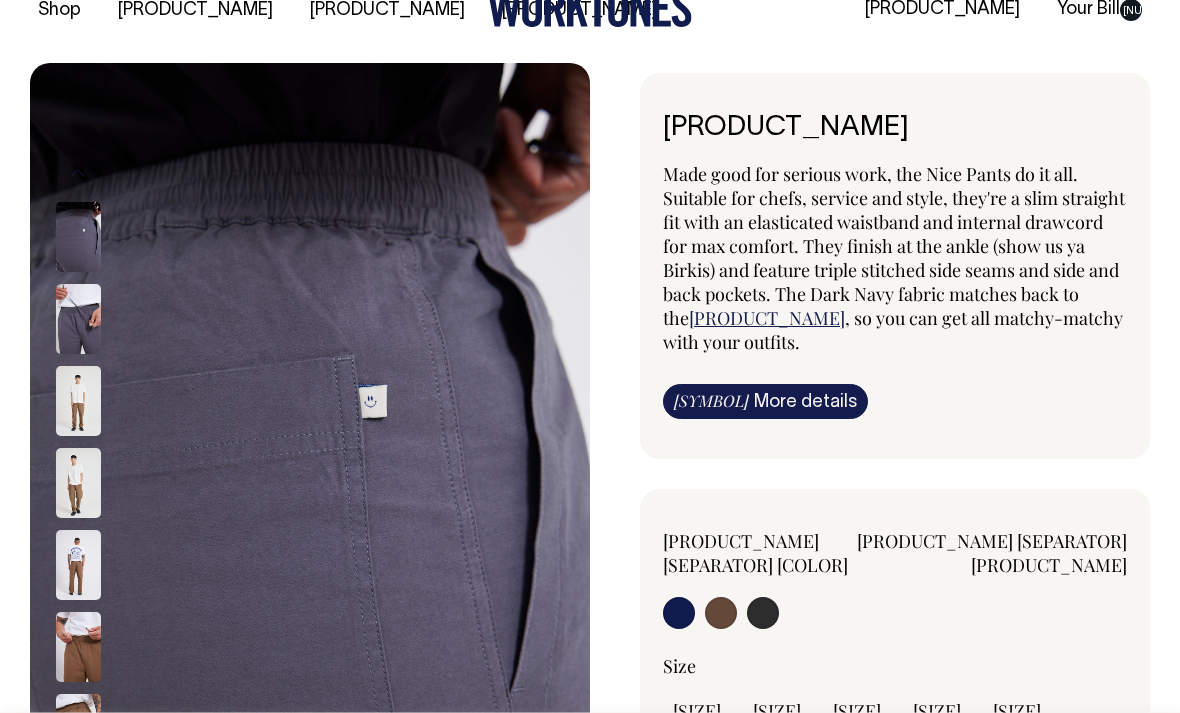 click at bounding box center [78, 647] 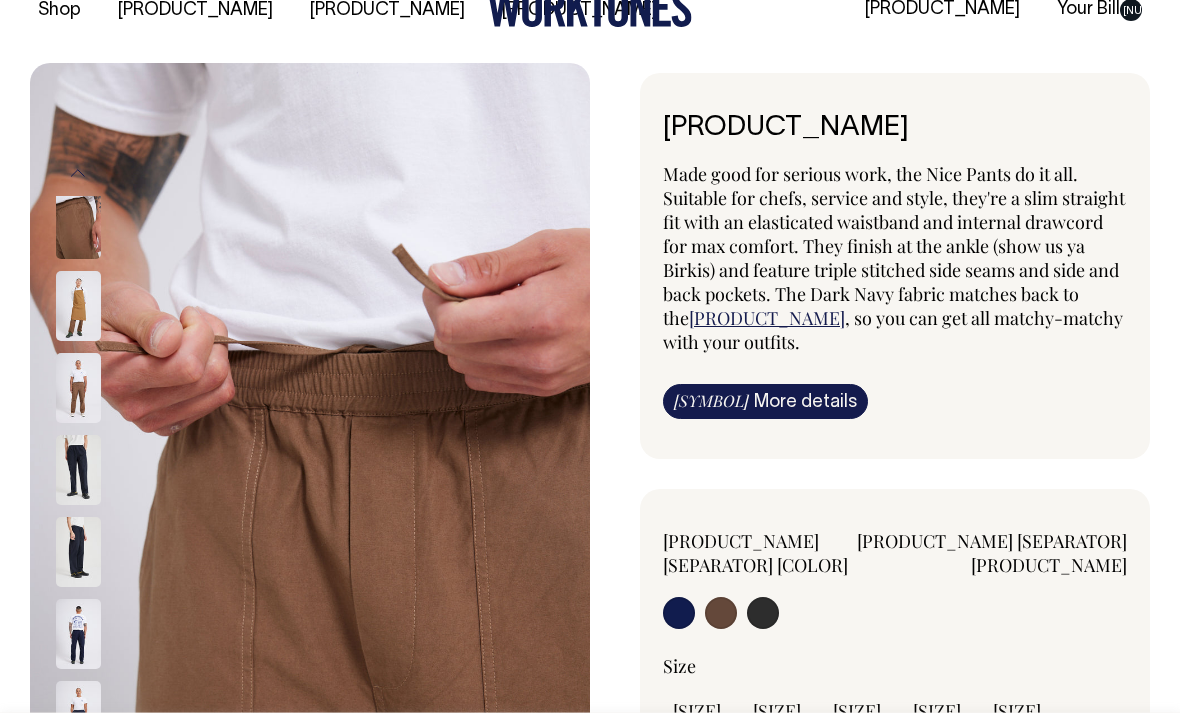 click at bounding box center (78, 470) 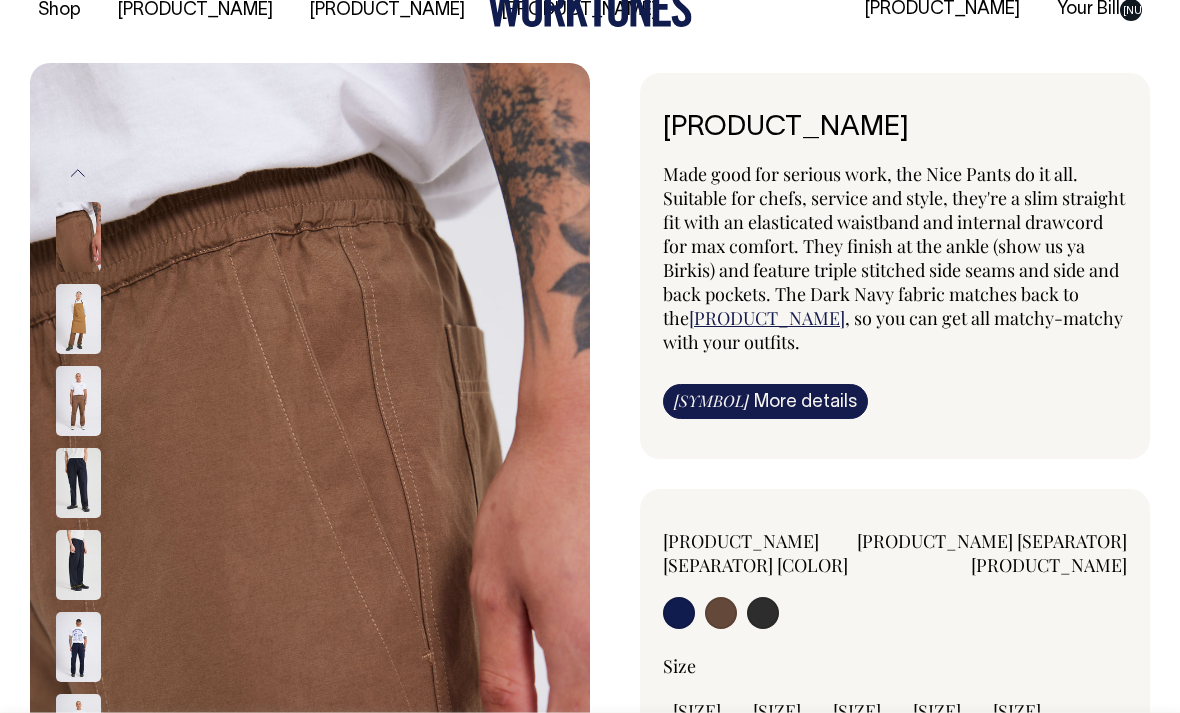 click at bounding box center [679, 613] 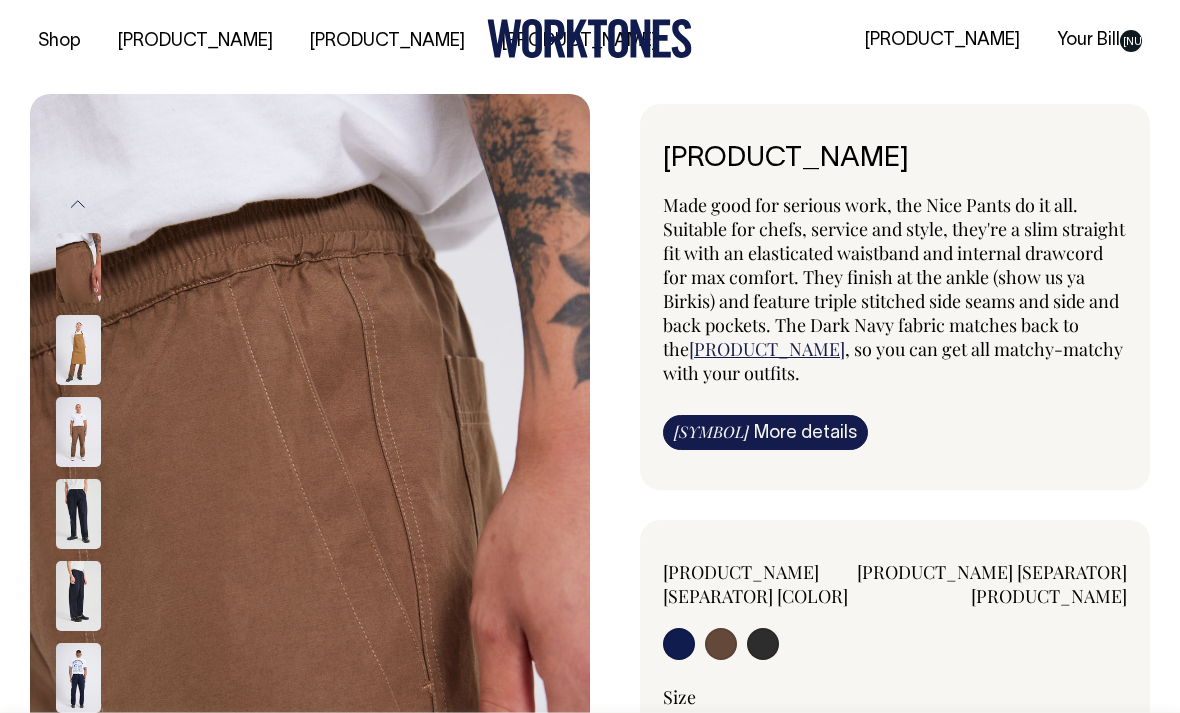 scroll, scrollTop: 0, scrollLeft: 0, axis: both 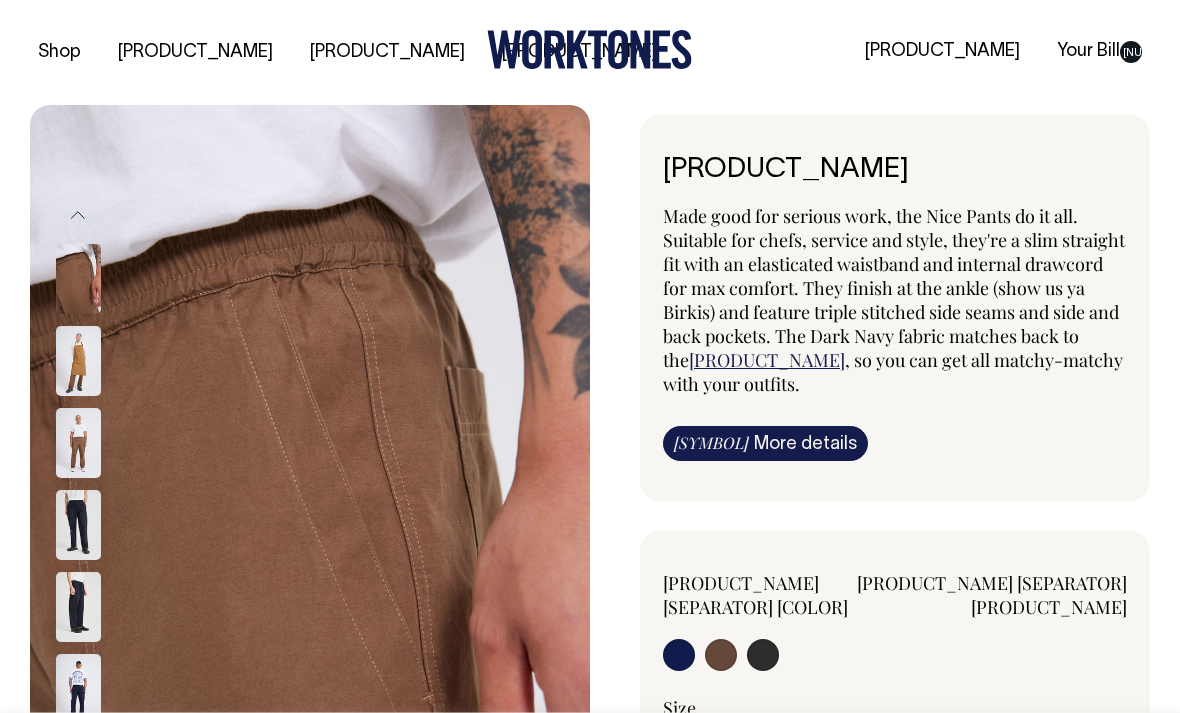 click at bounding box center [679, 655] 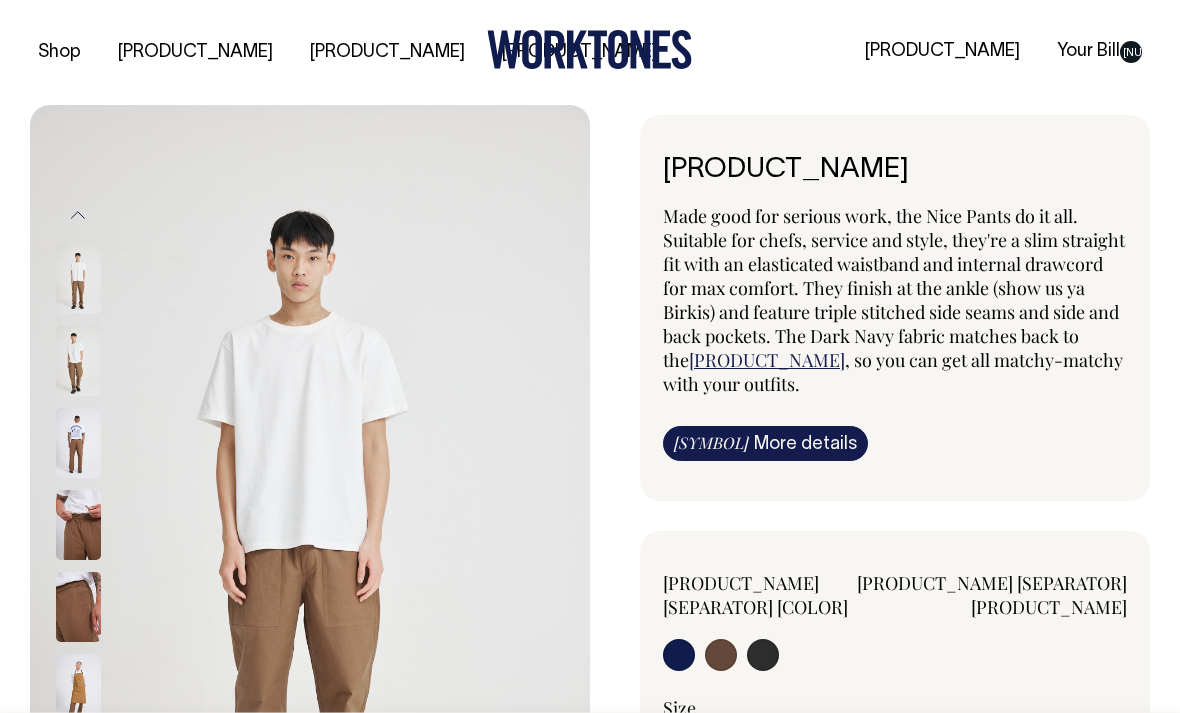 click at bounding box center (679, 655) 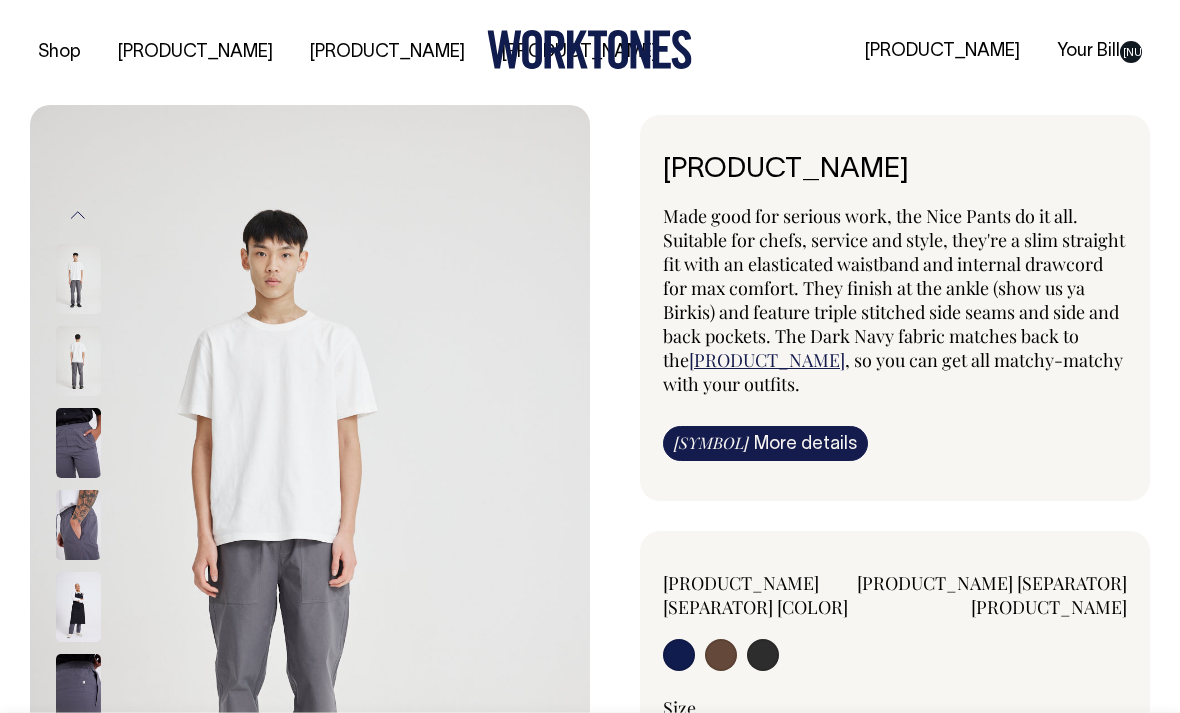 click at bounding box center [679, 655] 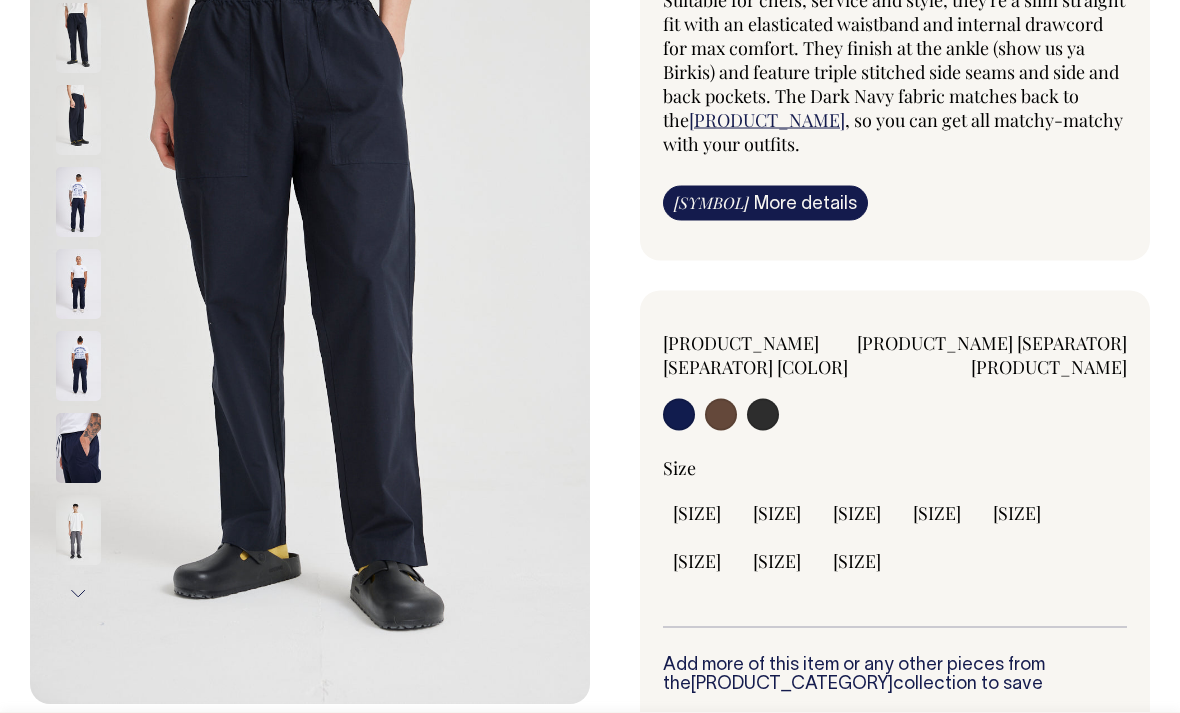 scroll, scrollTop: 245, scrollLeft: 0, axis: vertical 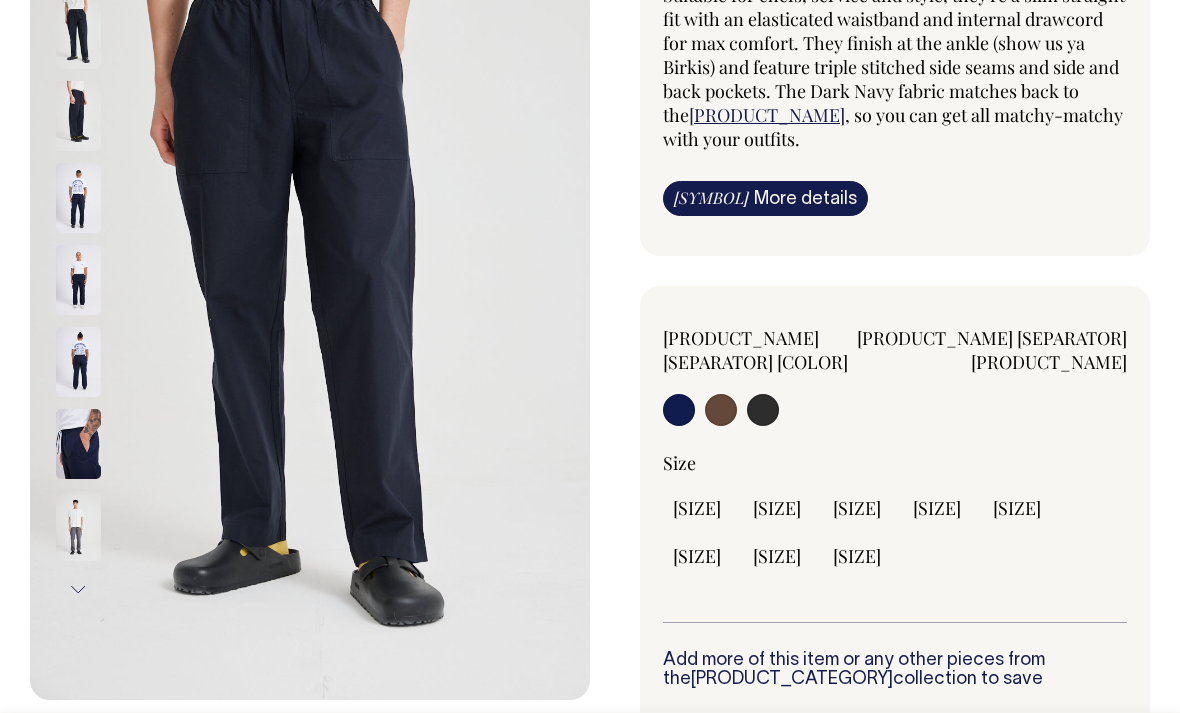 click on "[PRODUCT_NAME]" at bounding box center [935, 338] 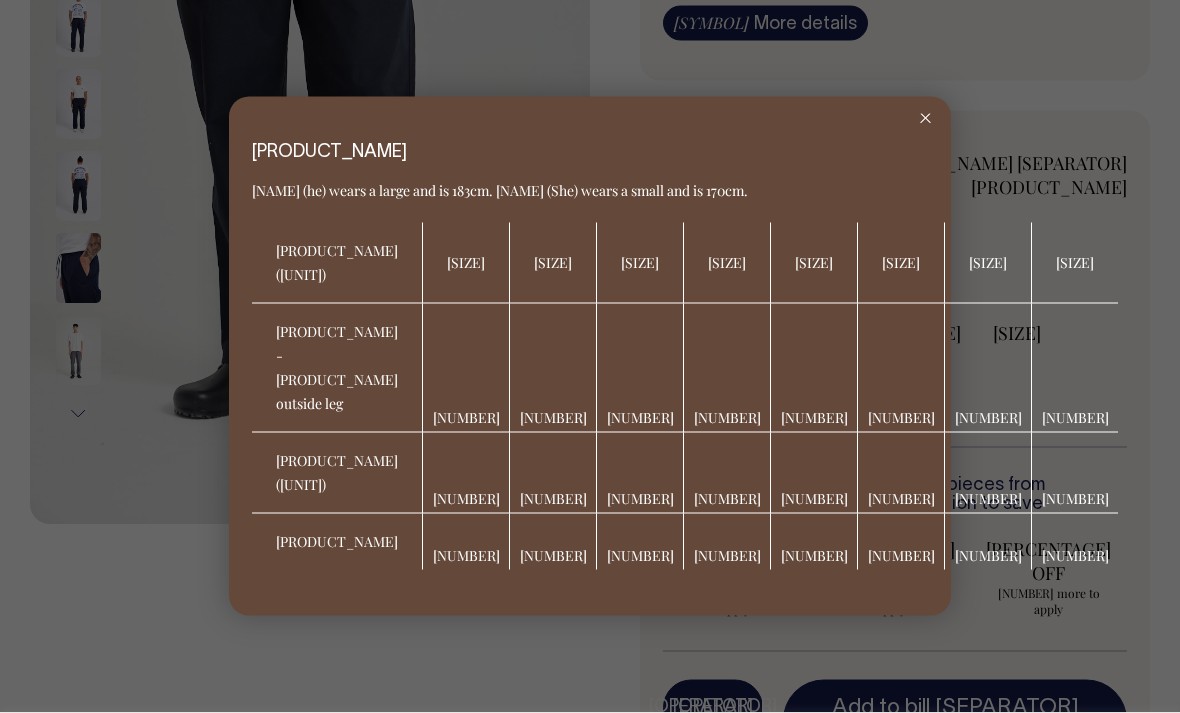 scroll, scrollTop: 420, scrollLeft: 0, axis: vertical 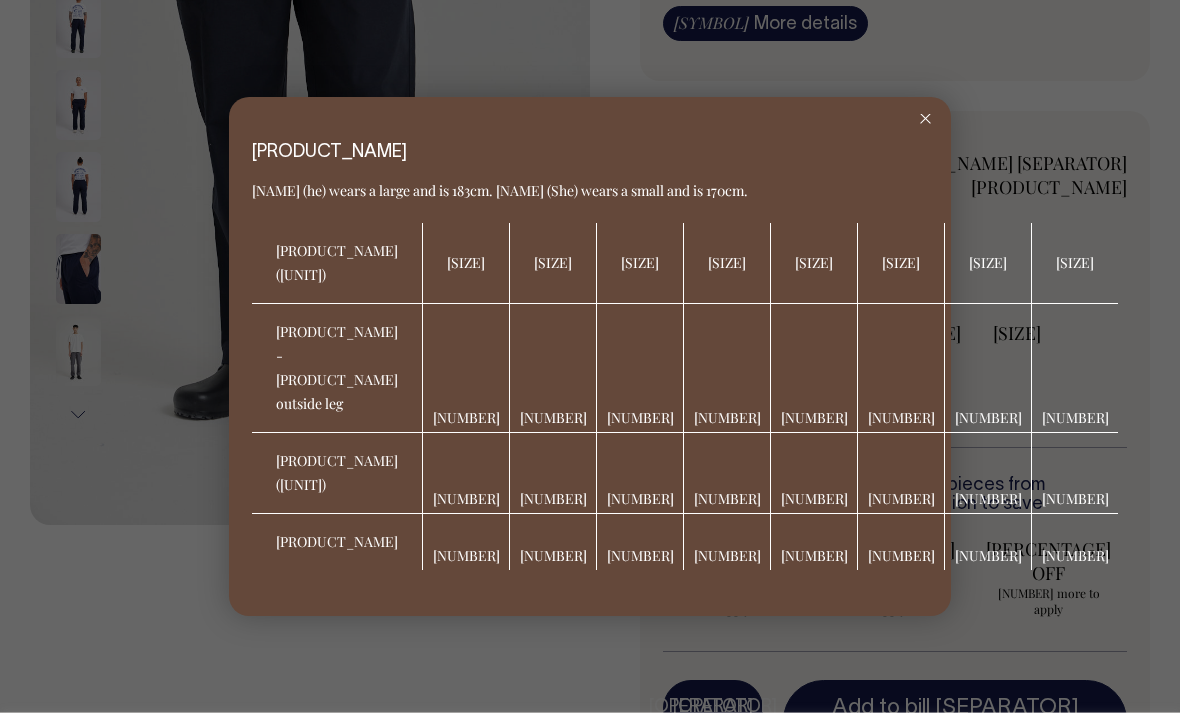click at bounding box center [590, 356] 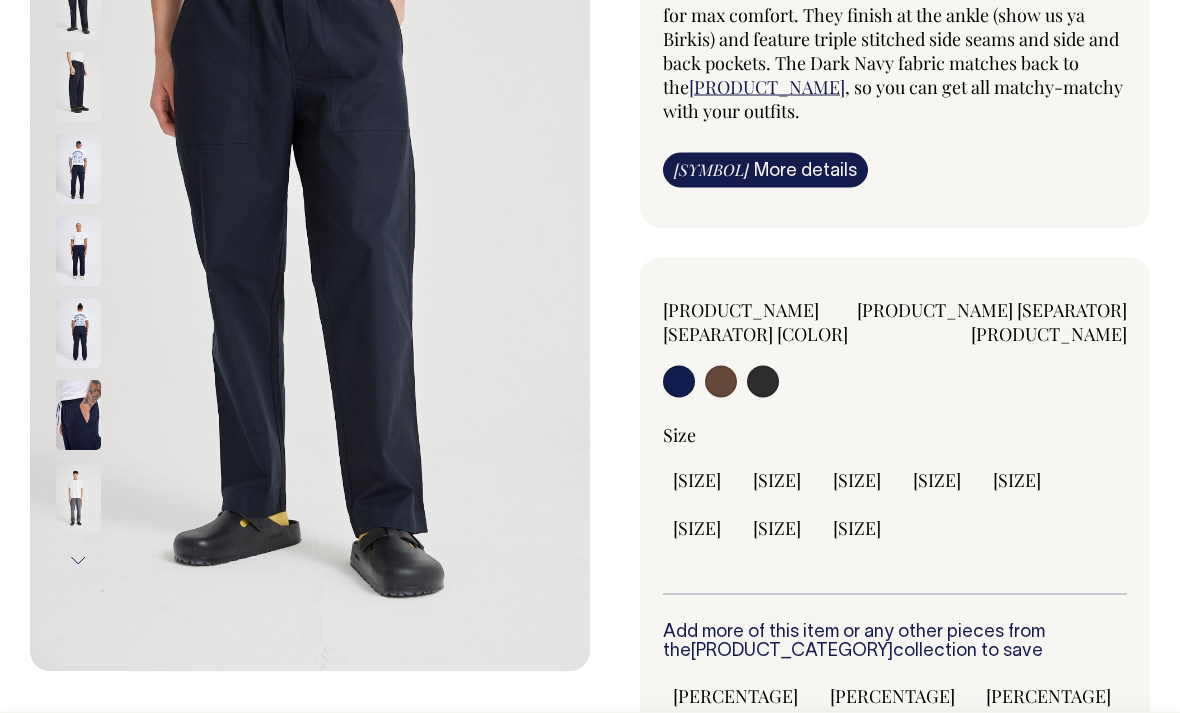 scroll, scrollTop: 262, scrollLeft: 0, axis: vertical 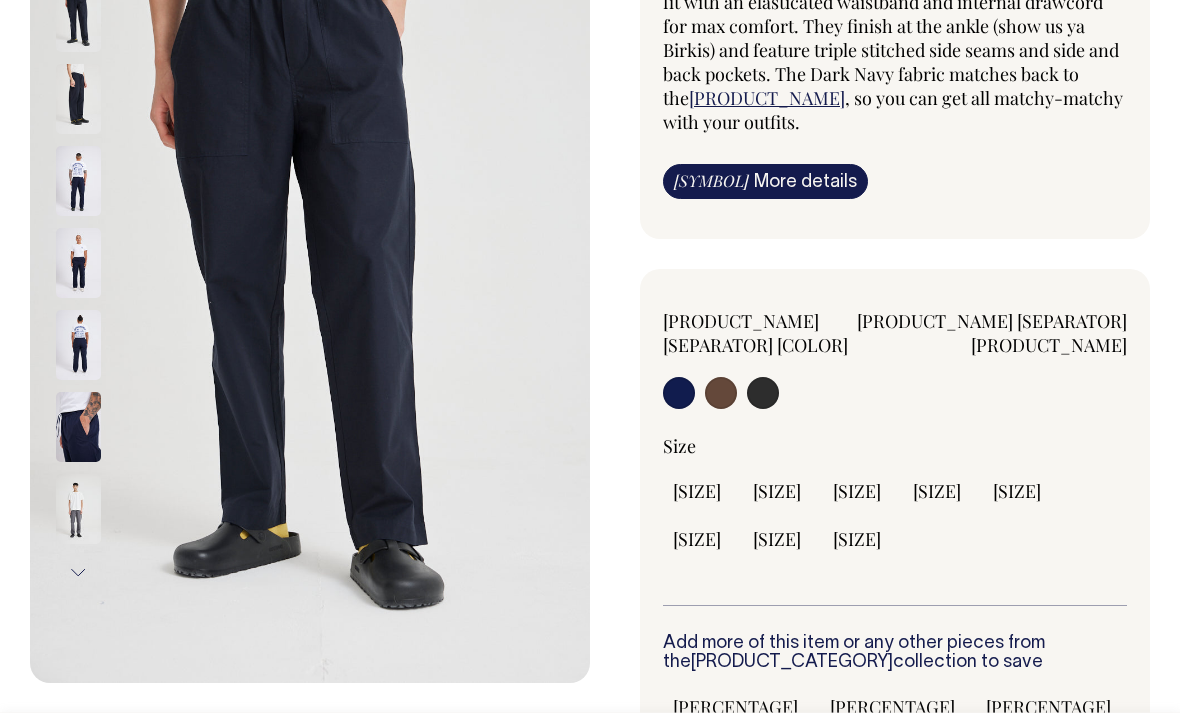 click at bounding box center (679, 393) 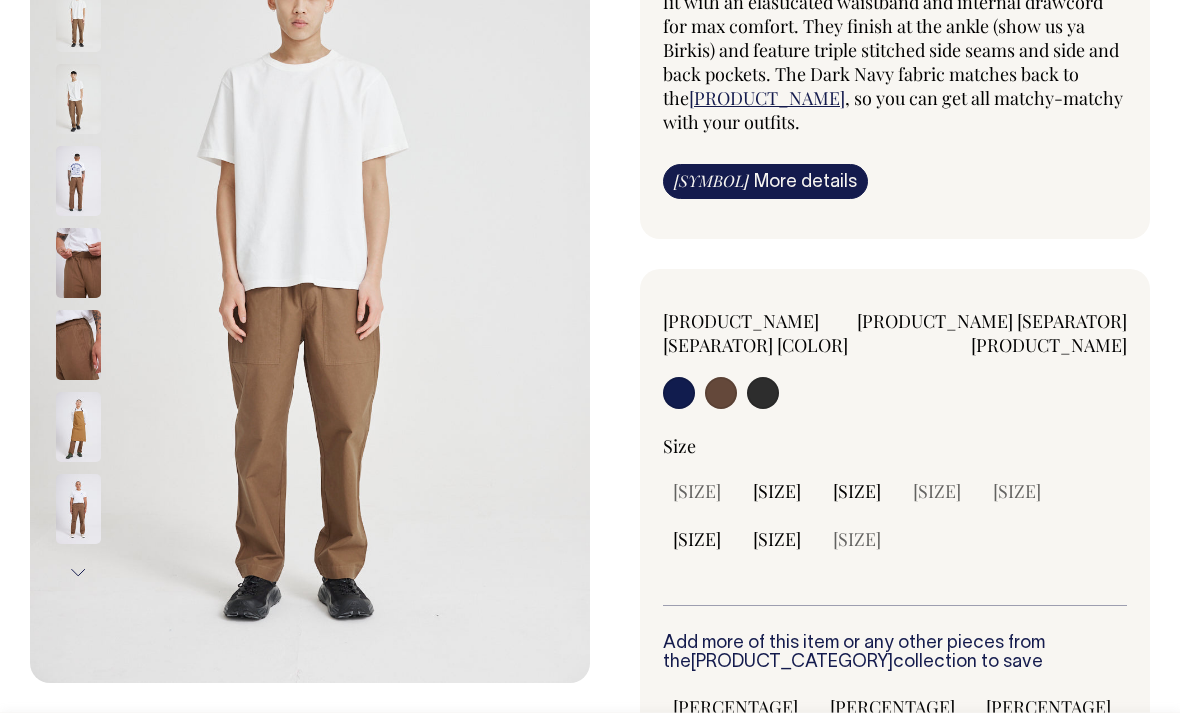 click at bounding box center [679, 393] 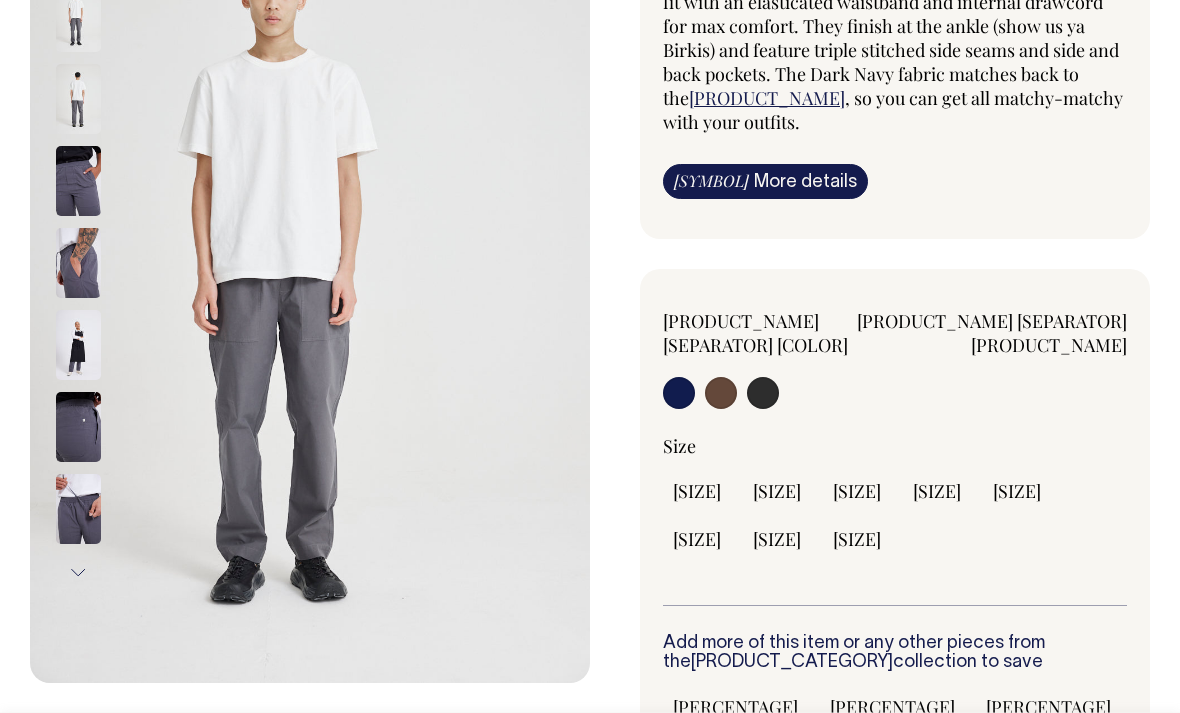 click at bounding box center (679, 393) 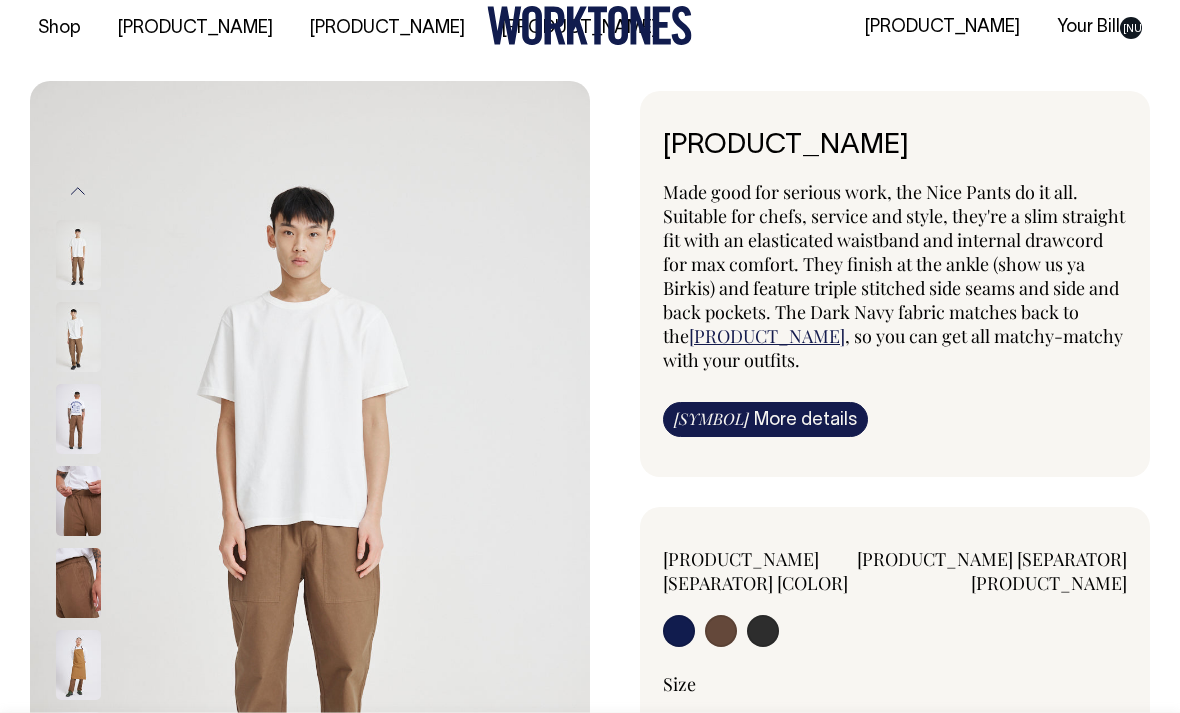 scroll, scrollTop: 0, scrollLeft: 0, axis: both 